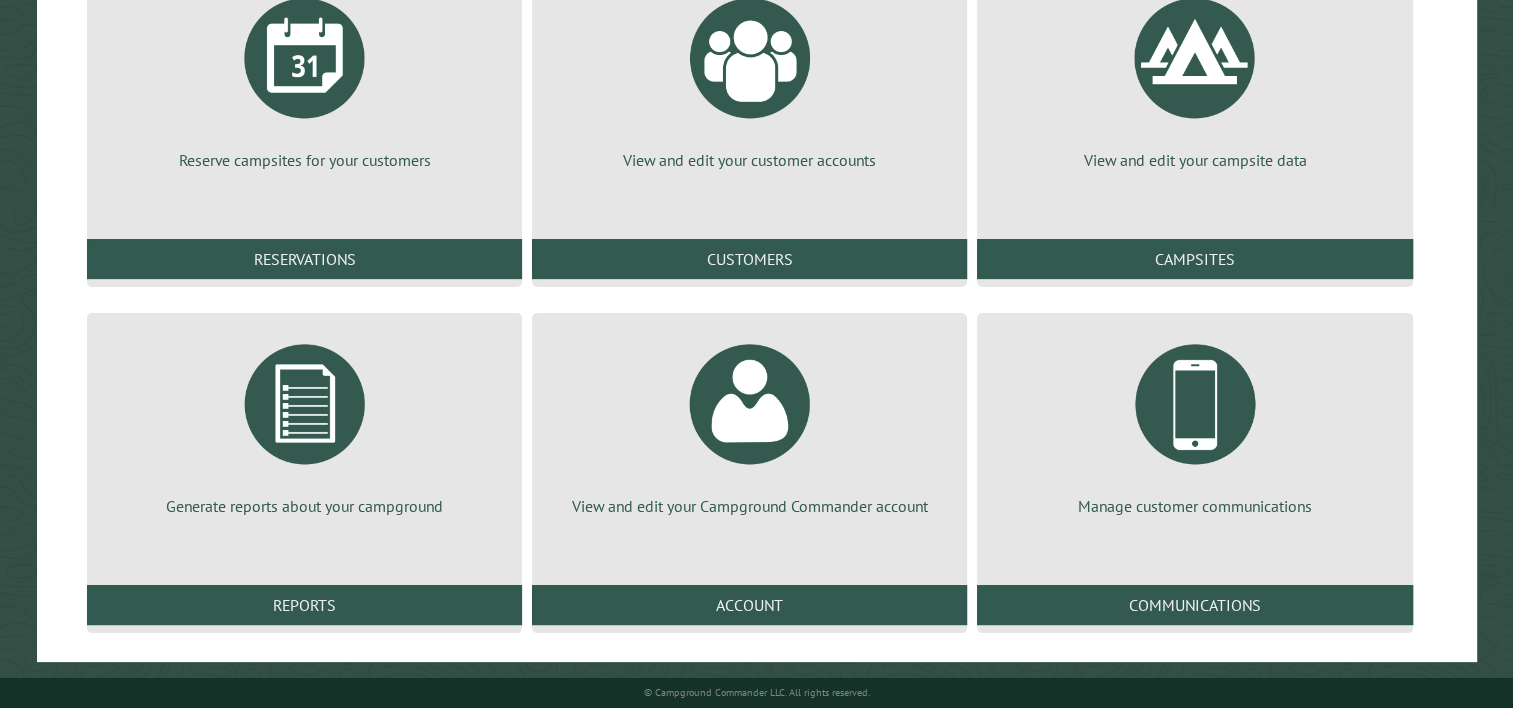 scroll, scrollTop: 293, scrollLeft: 0, axis: vertical 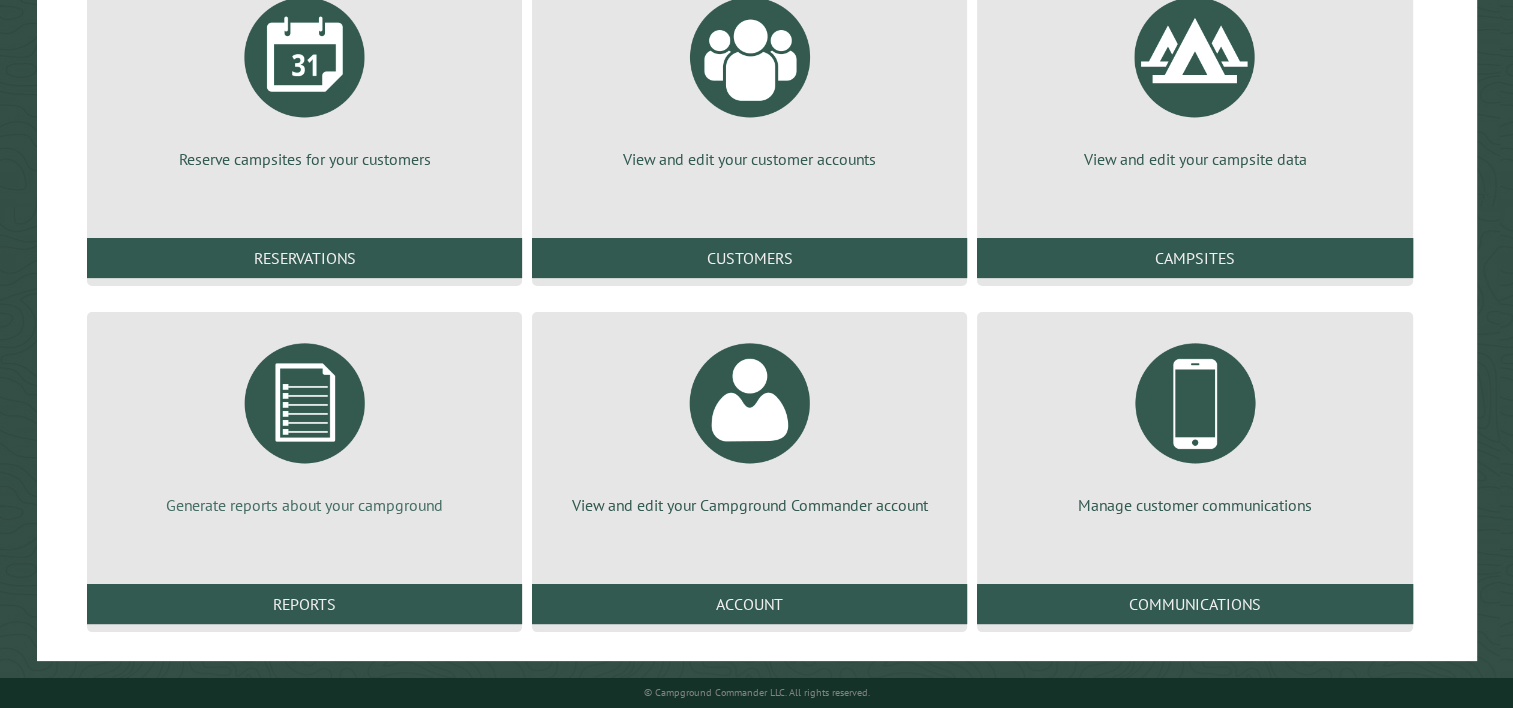 click at bounding box center (305, 403) 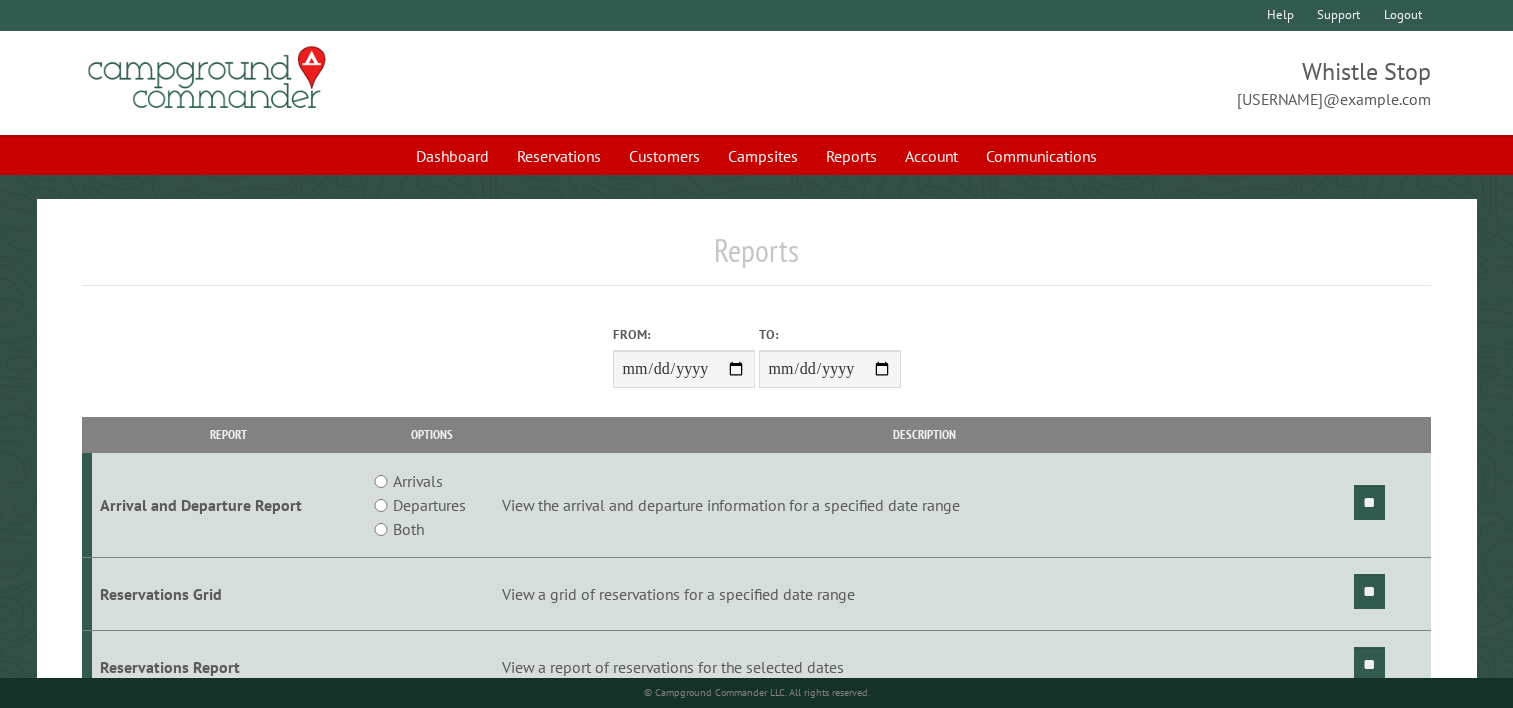 scroll, scrollTop: 0, scrollLeft: 0, axis: both 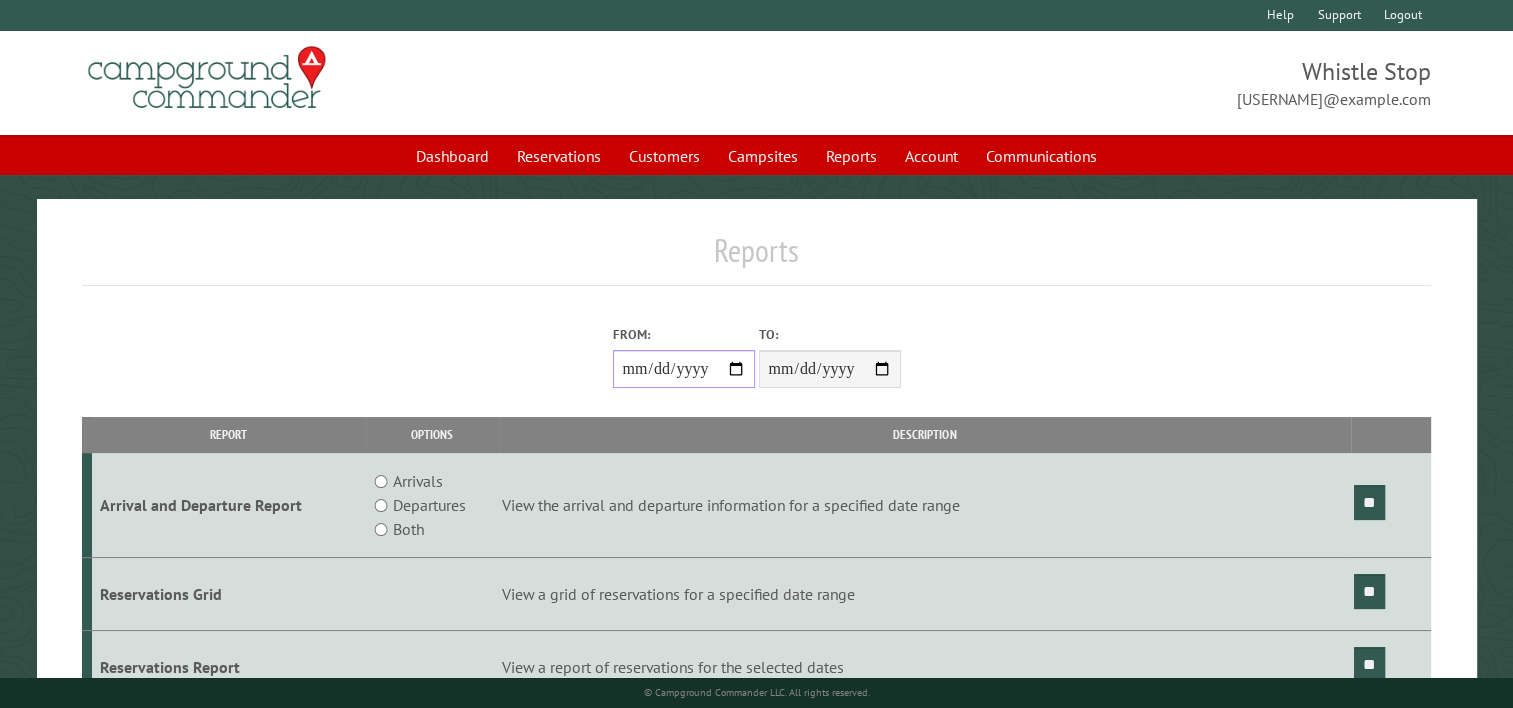 click on "From:" at bounding box center [684, 369] 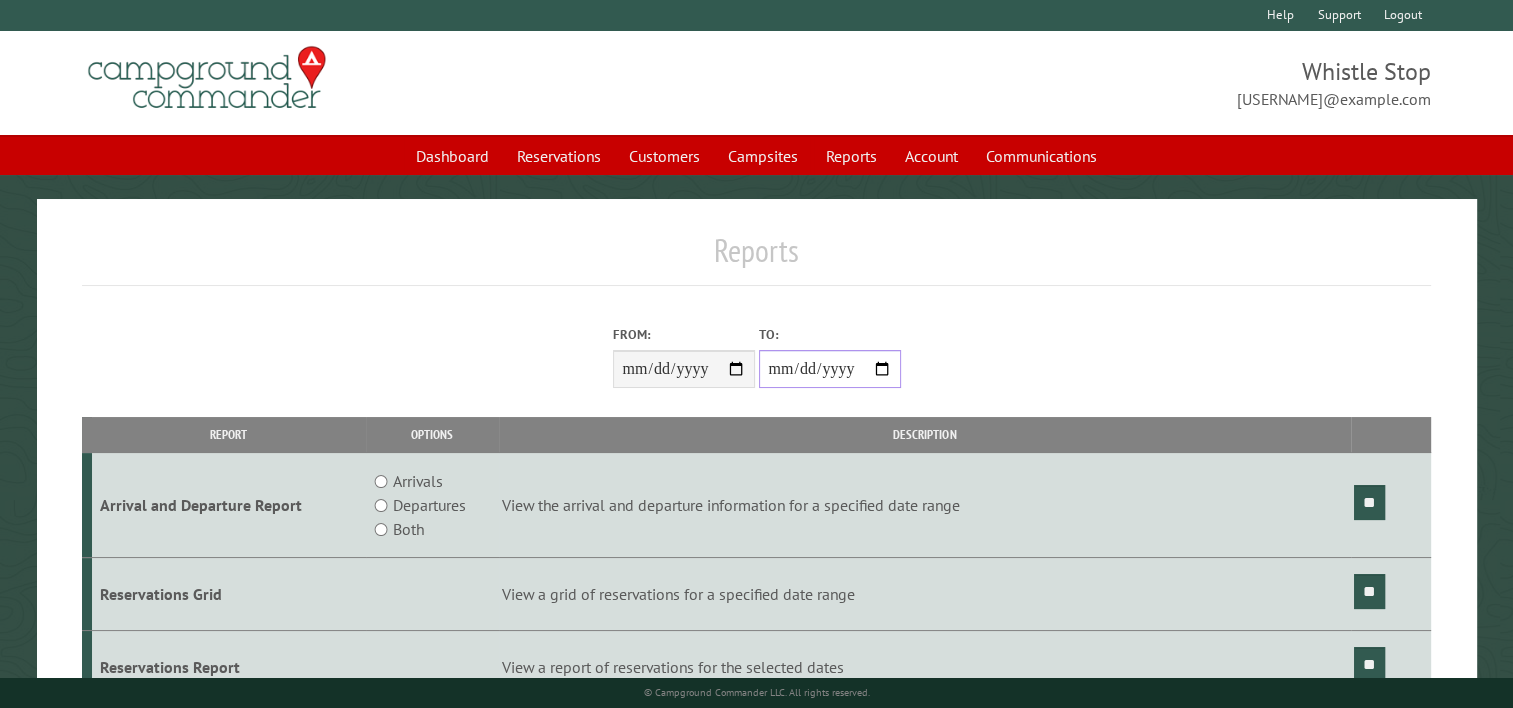 click on "**********" at bounding box center [830, 369] 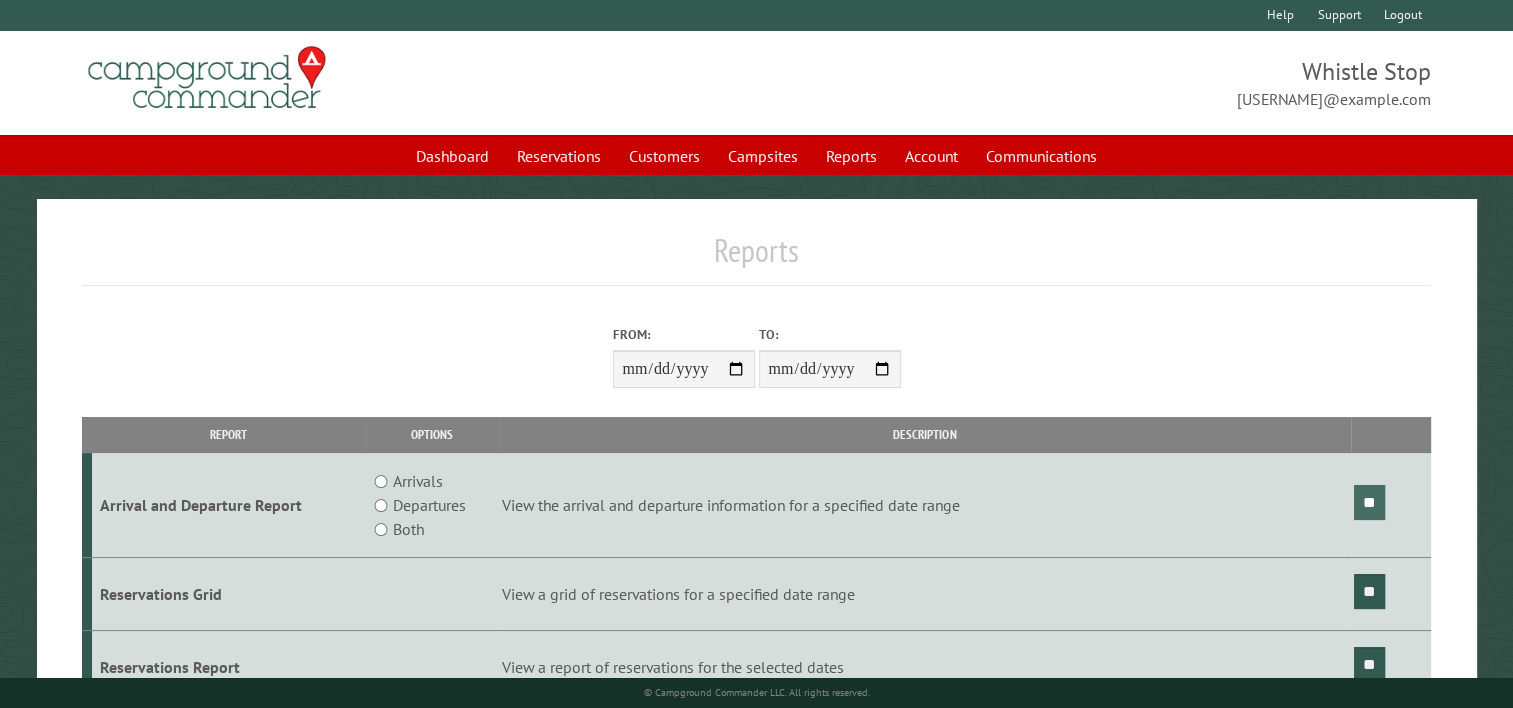 click on "**" at bounding box center (1369, 502) 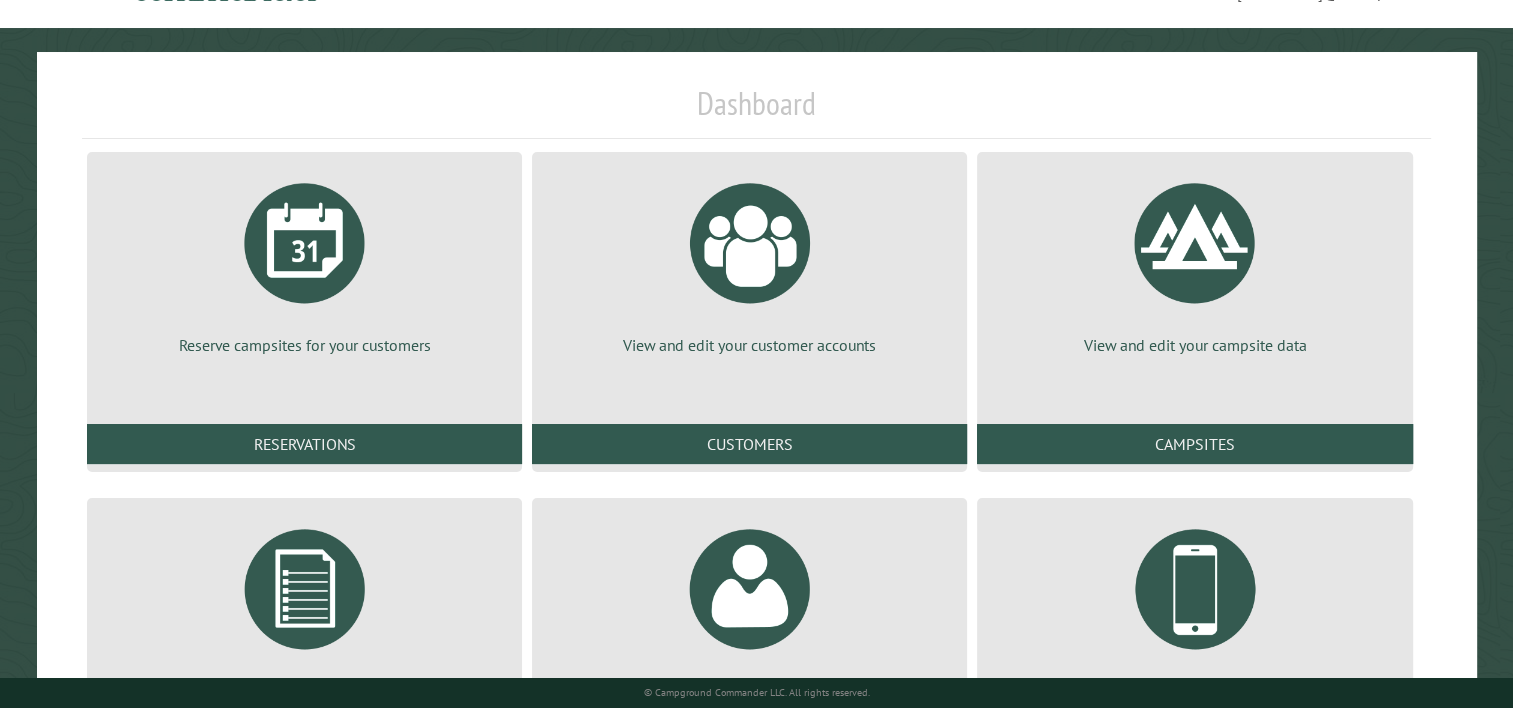 scroll, scrollTop: 293, scrollLeft: 0, axis: vertical 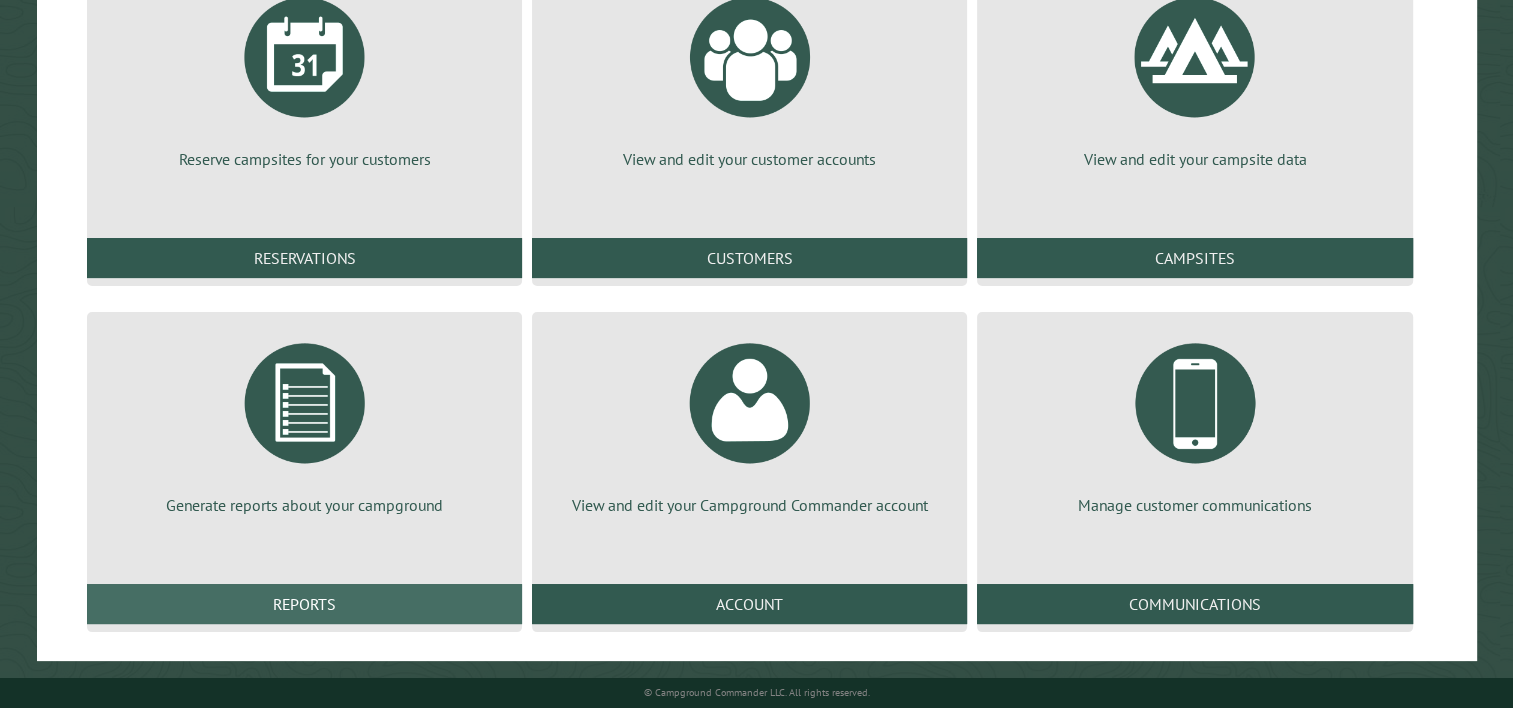 click on "Reports" at bounding box center [304, 604] 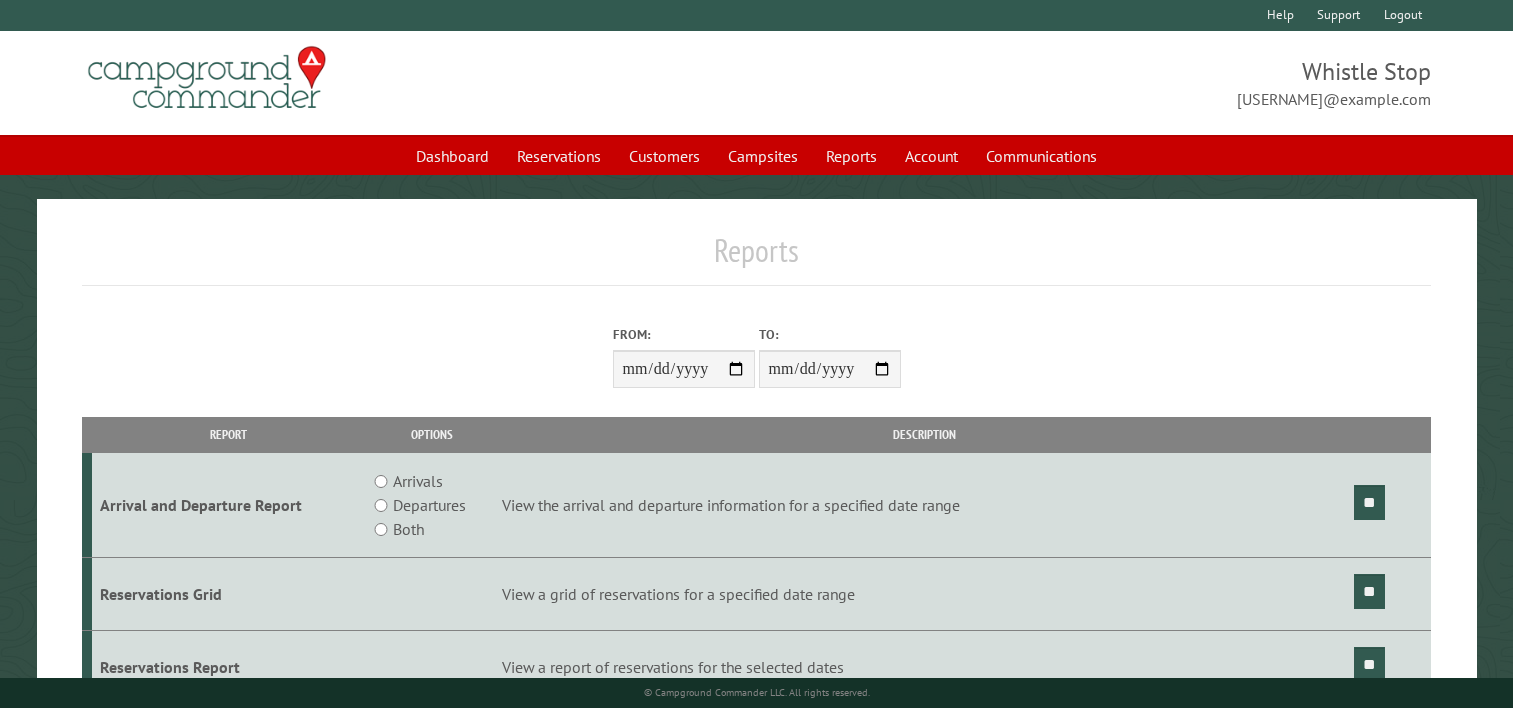 scroll, scrollTop: 0, scrollLeft: 0, axis: both 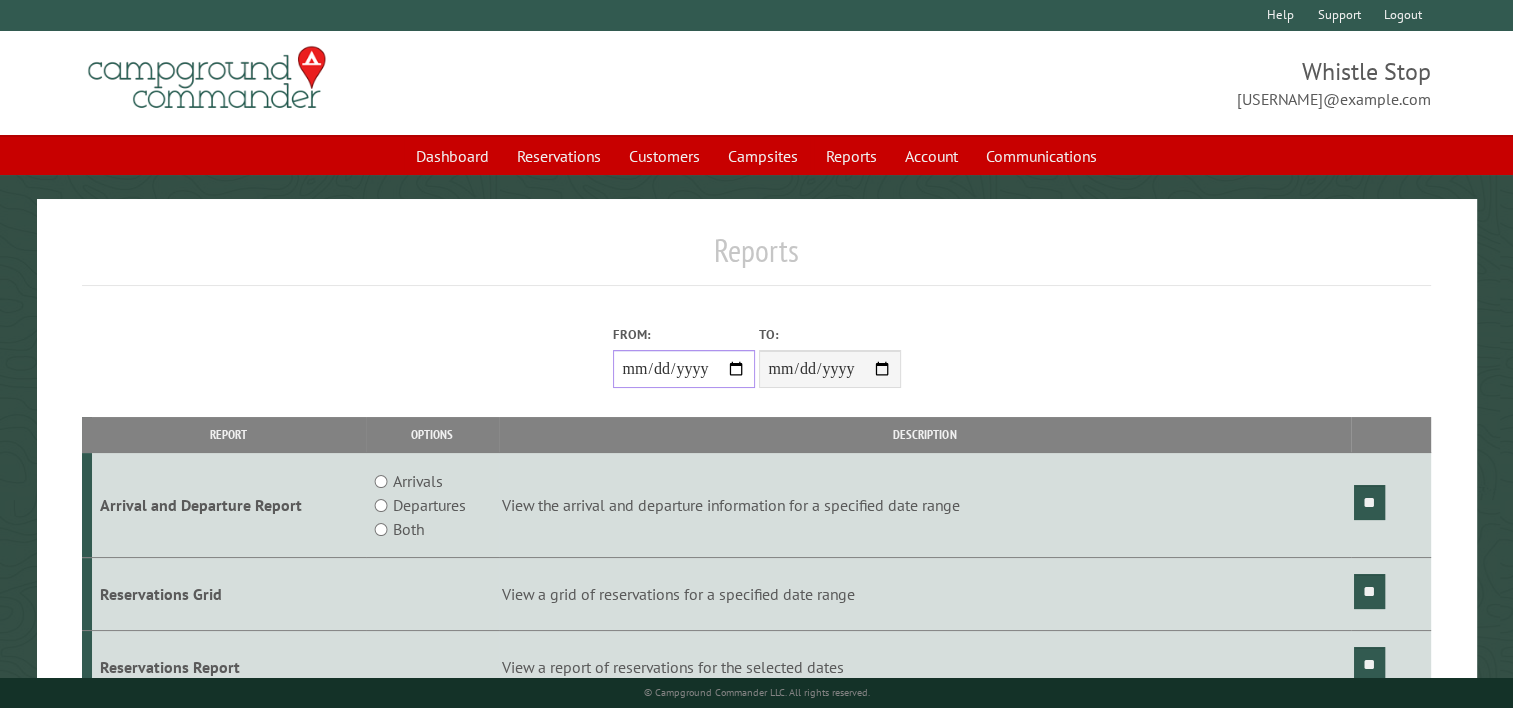 click on "From:" at bounding box center (684, 369) 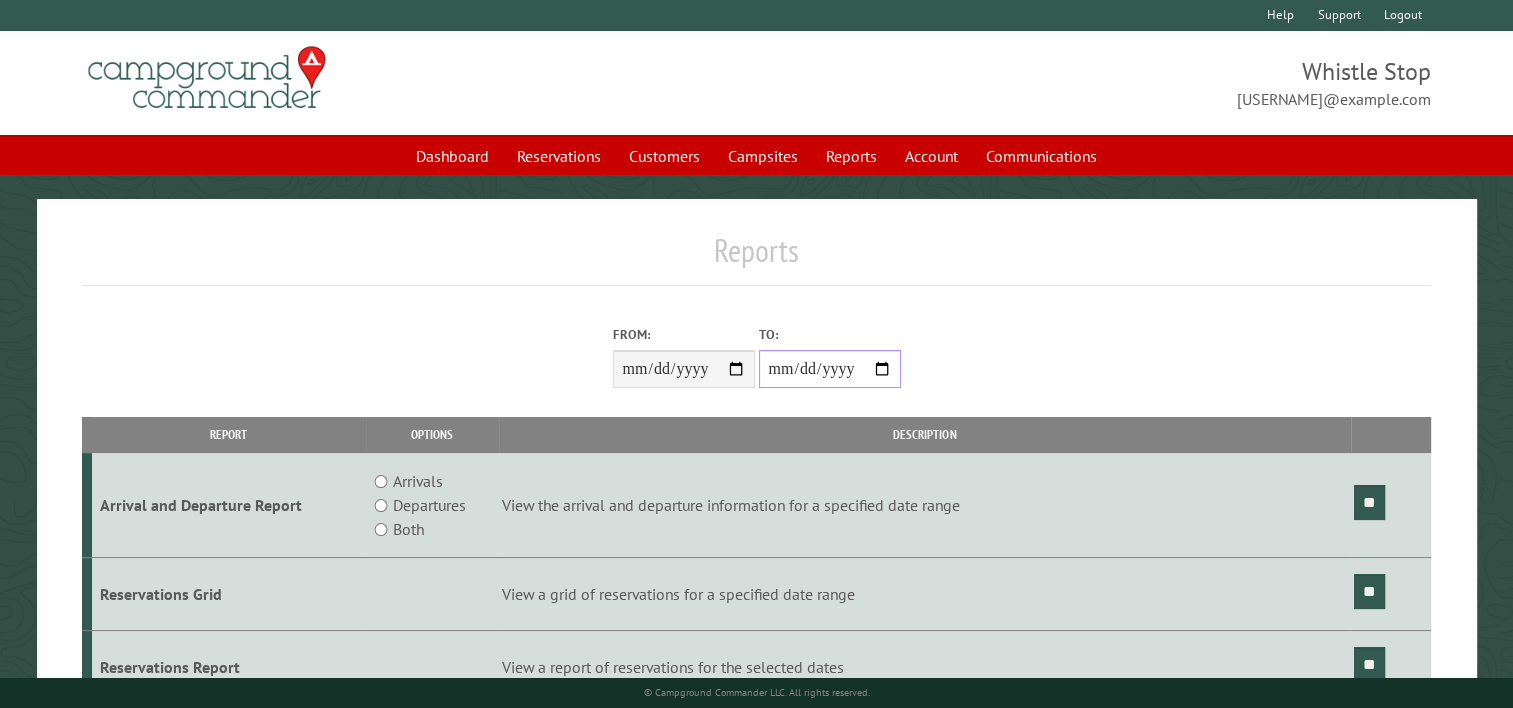 click on "**********" at bounding box center [830, 369] 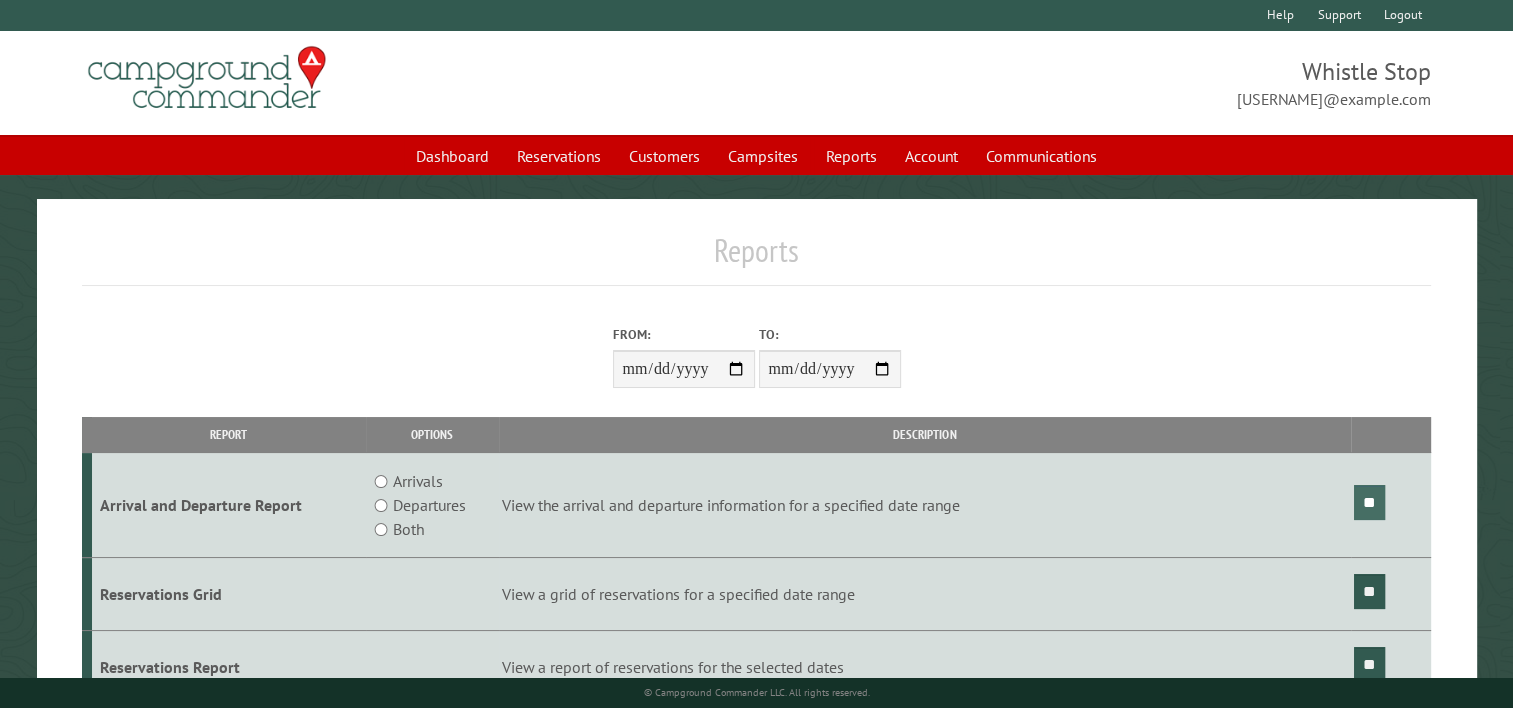 click on "**" at bounding box center [1369, 502] 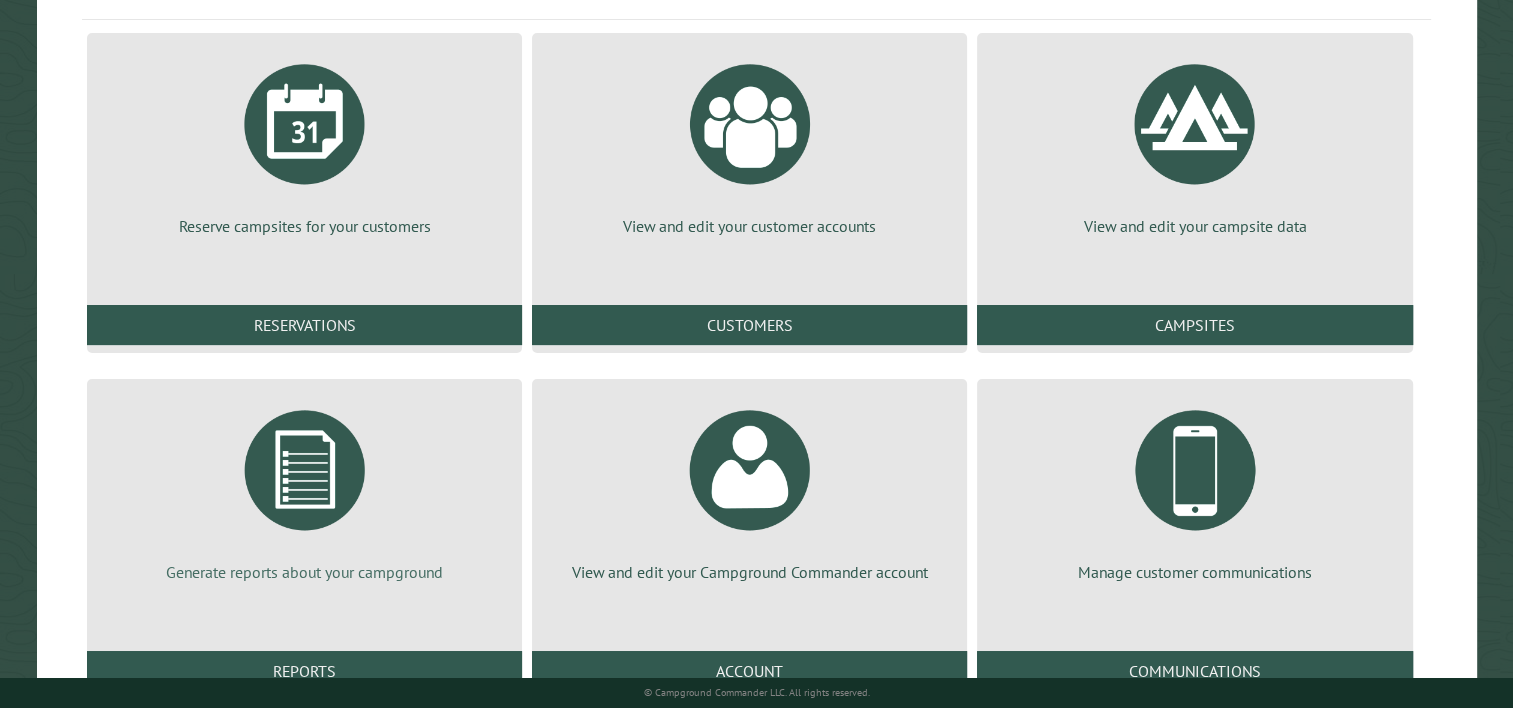 scroll, scrollTop: 293, scrollLeft: 0, axis: vertical 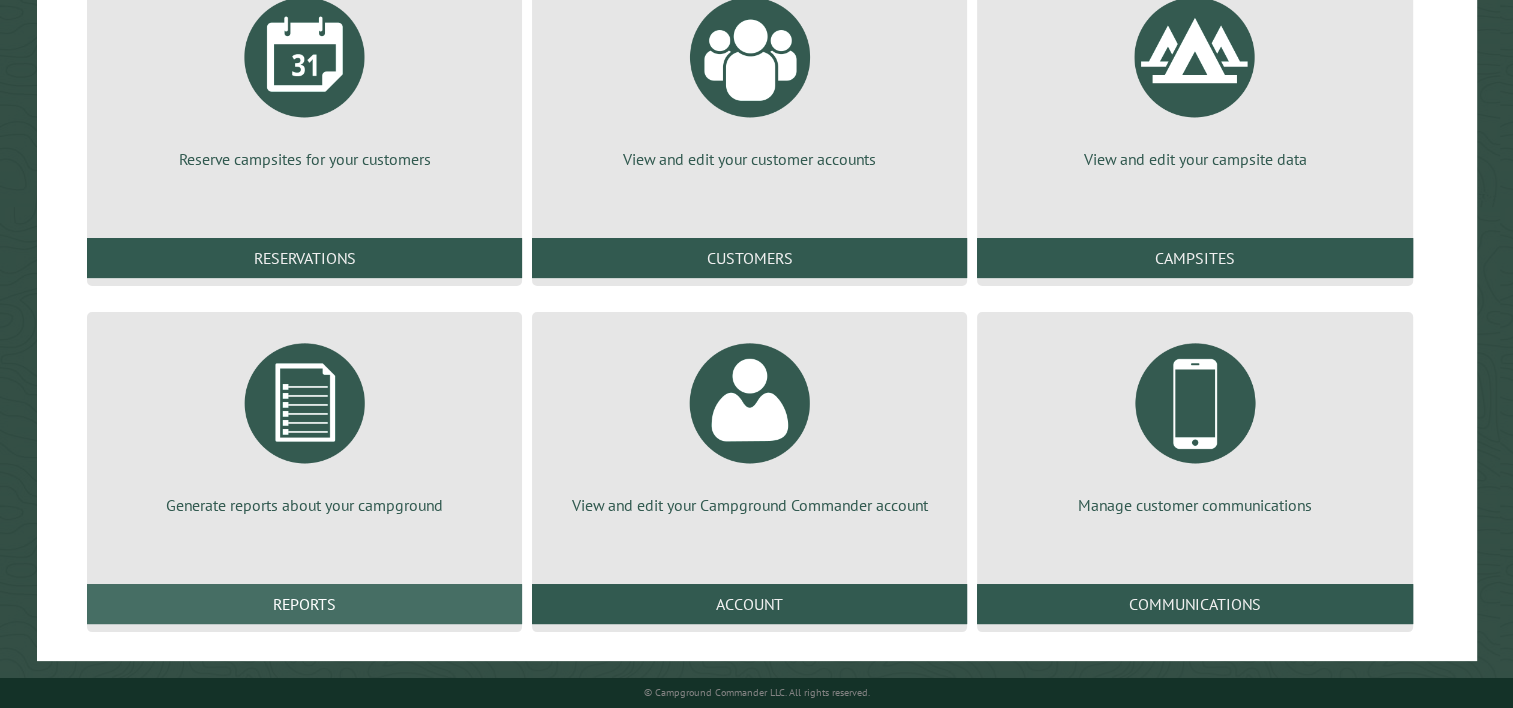 click on "Reports" at bounding box center [304, 604] 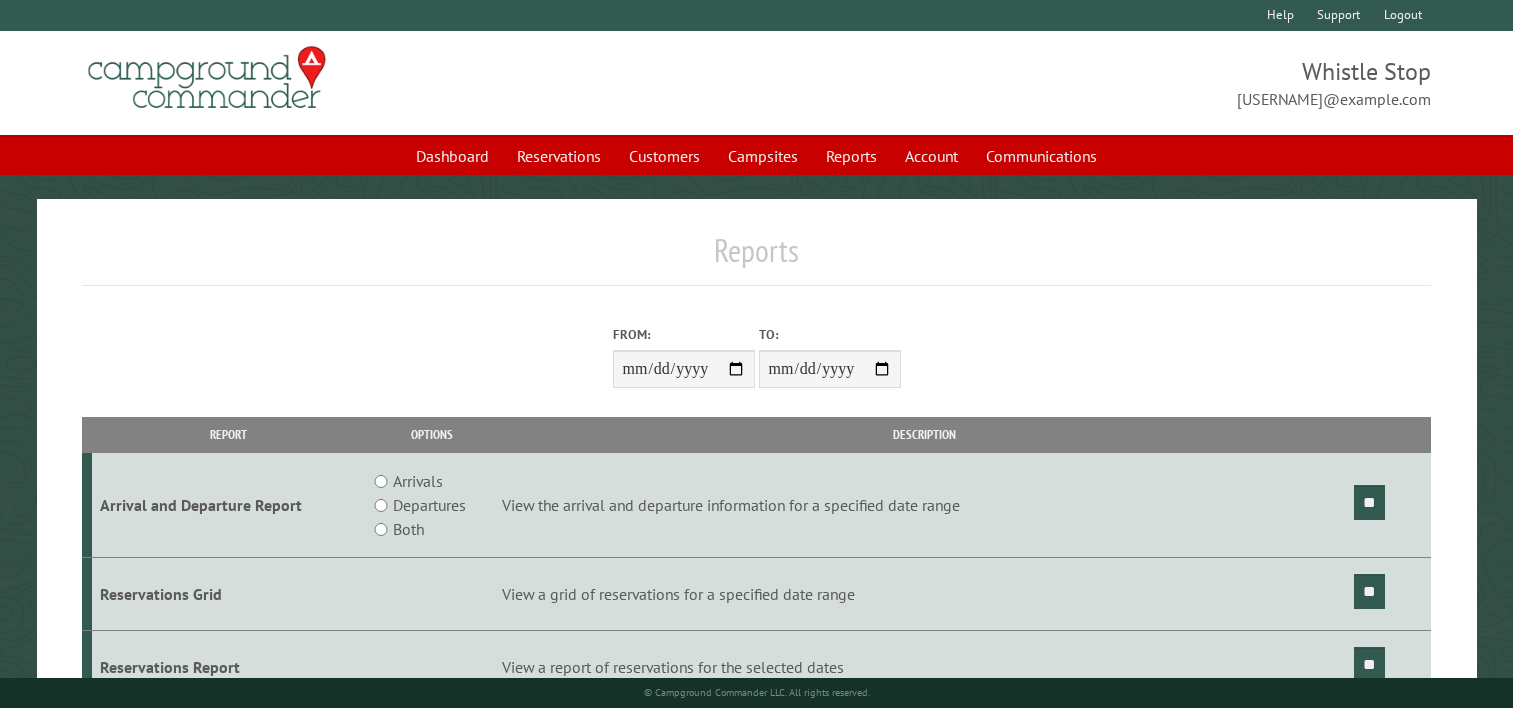 scroll, scrollTop: 0, scrollLeft: 0, axis: both 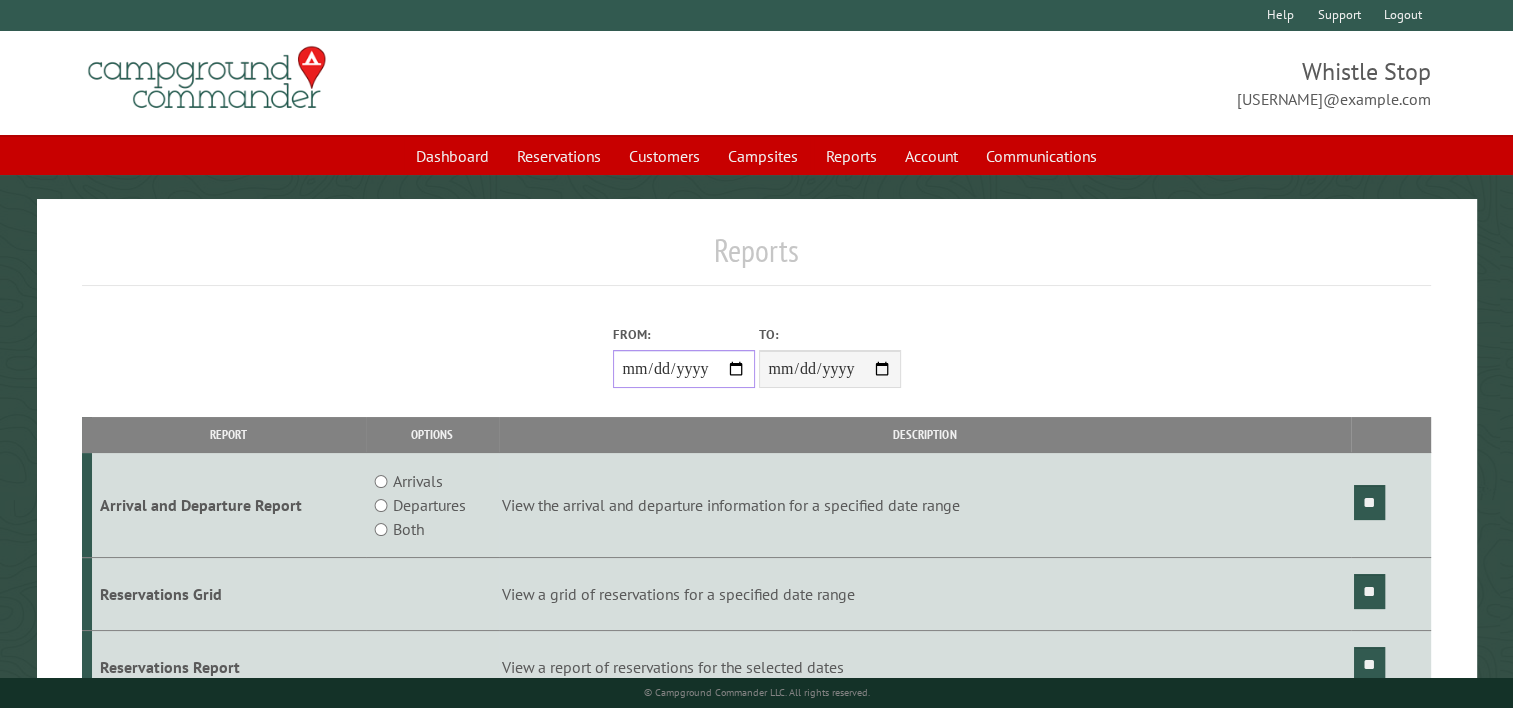 click on "From:" at bounding box center (684, 369) 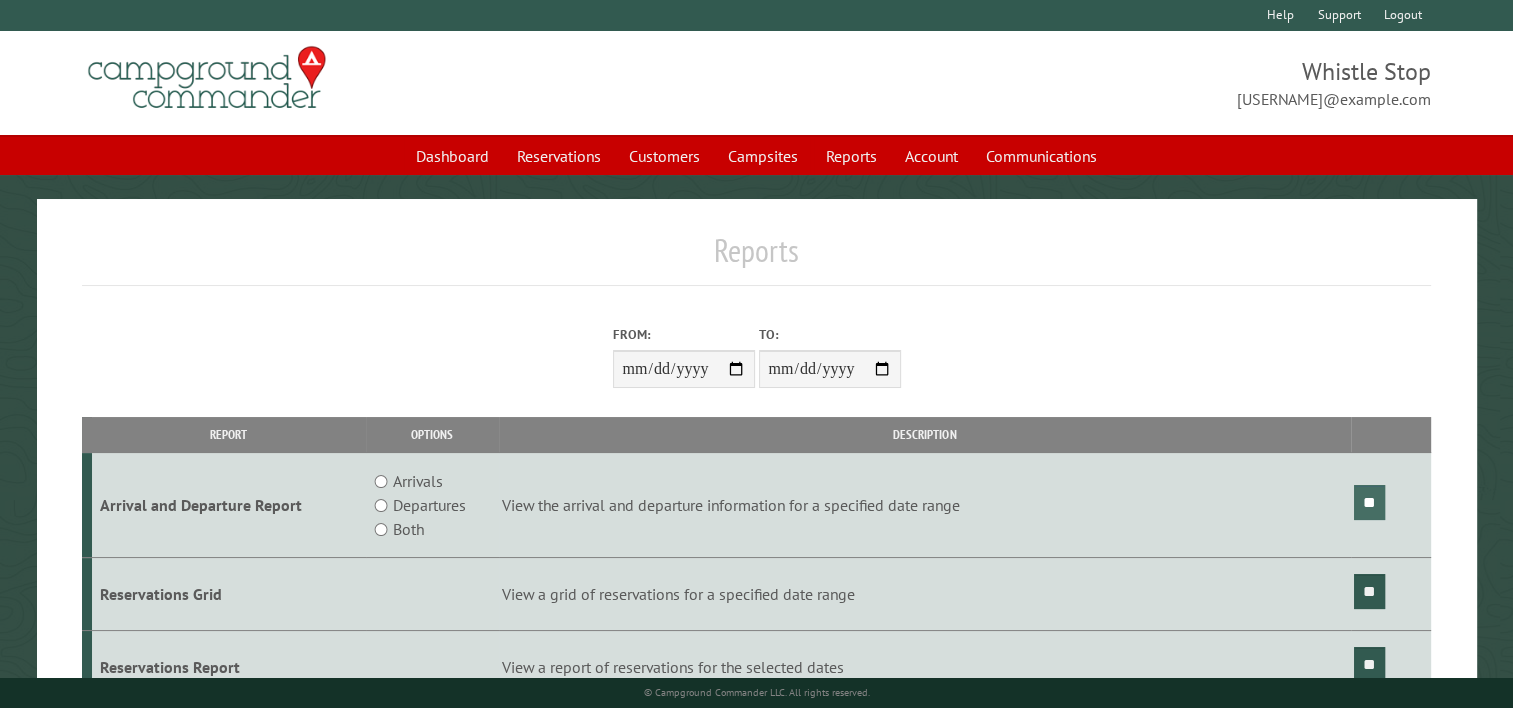 click on "**" at bounding box center [1369, 502] 